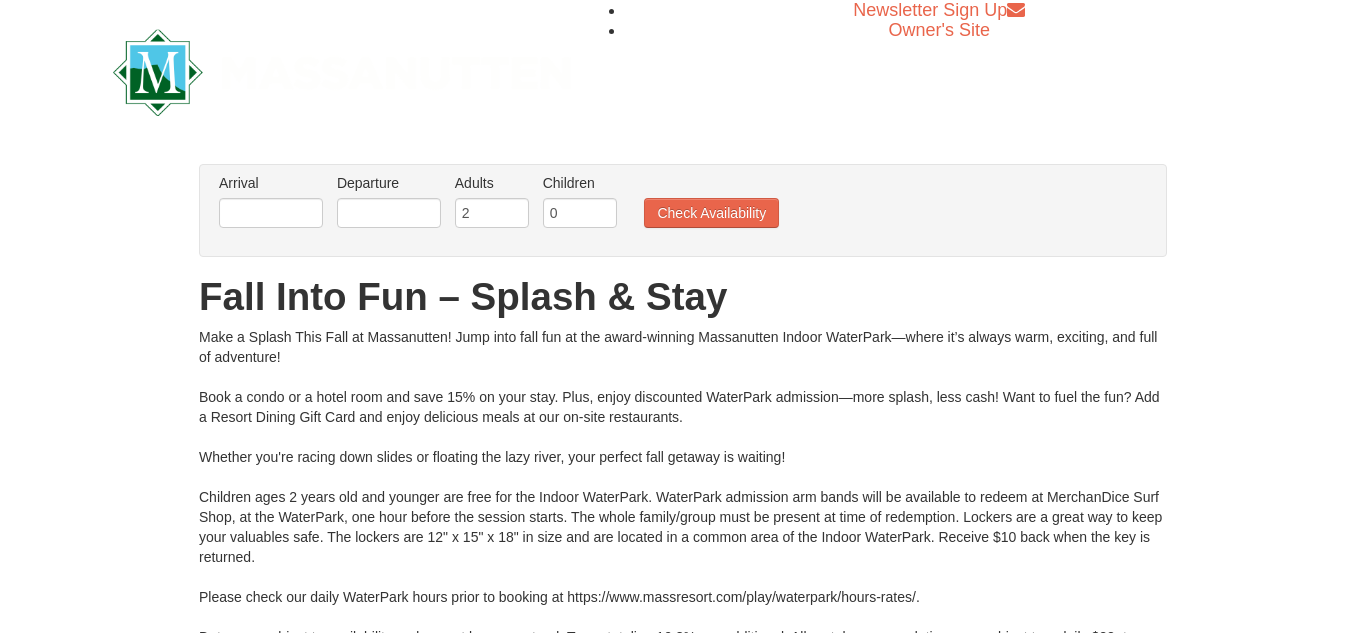 scroll, scrollTop: 0, scrollLeft: 0, axis: both 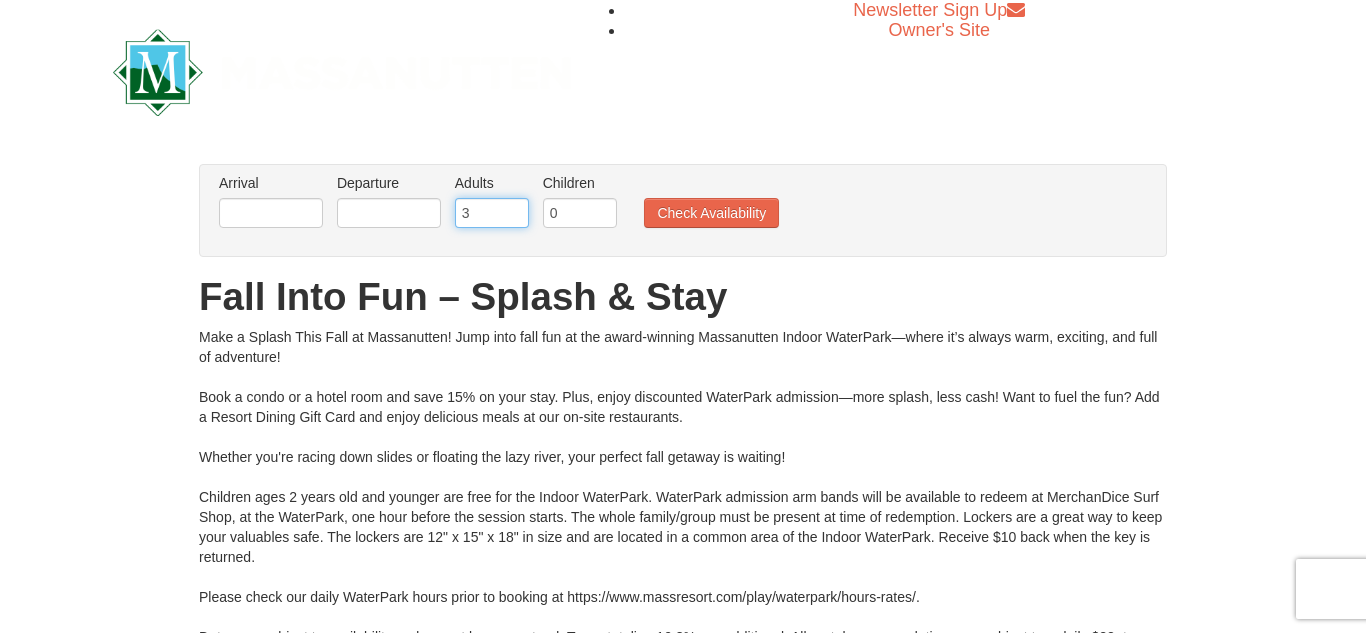 click on "3" at bounding box center (492, 213) 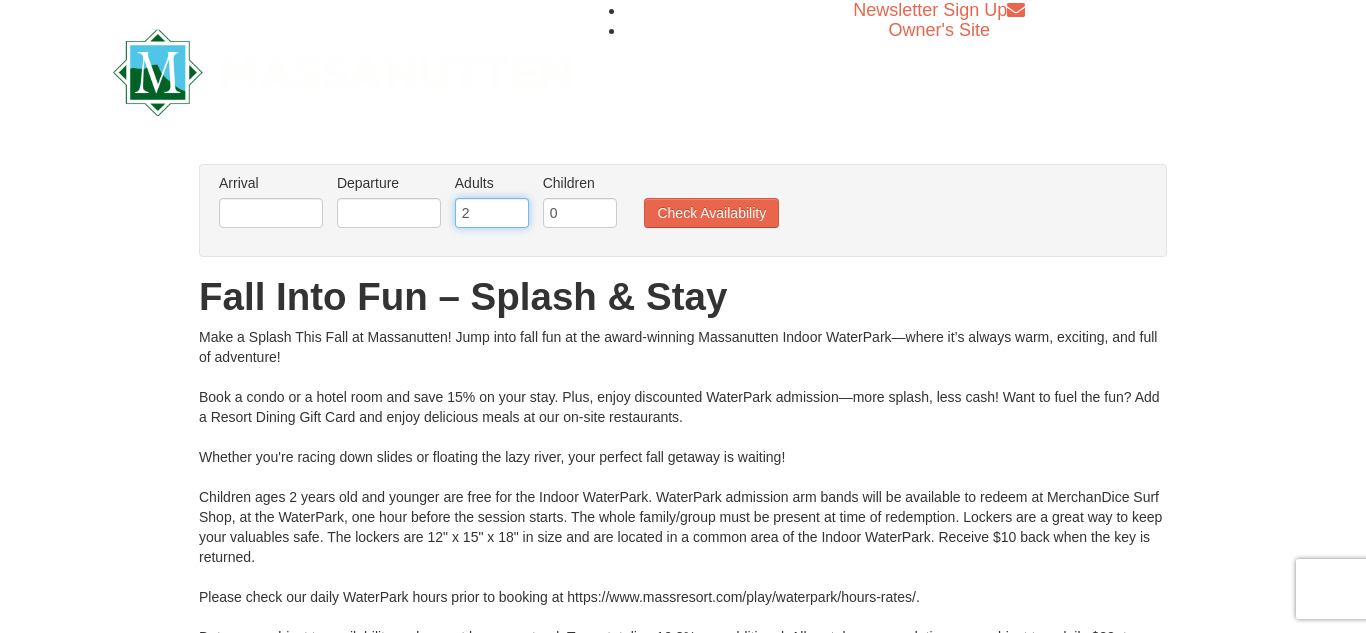 click on "2" at bounding box center (492, 213) 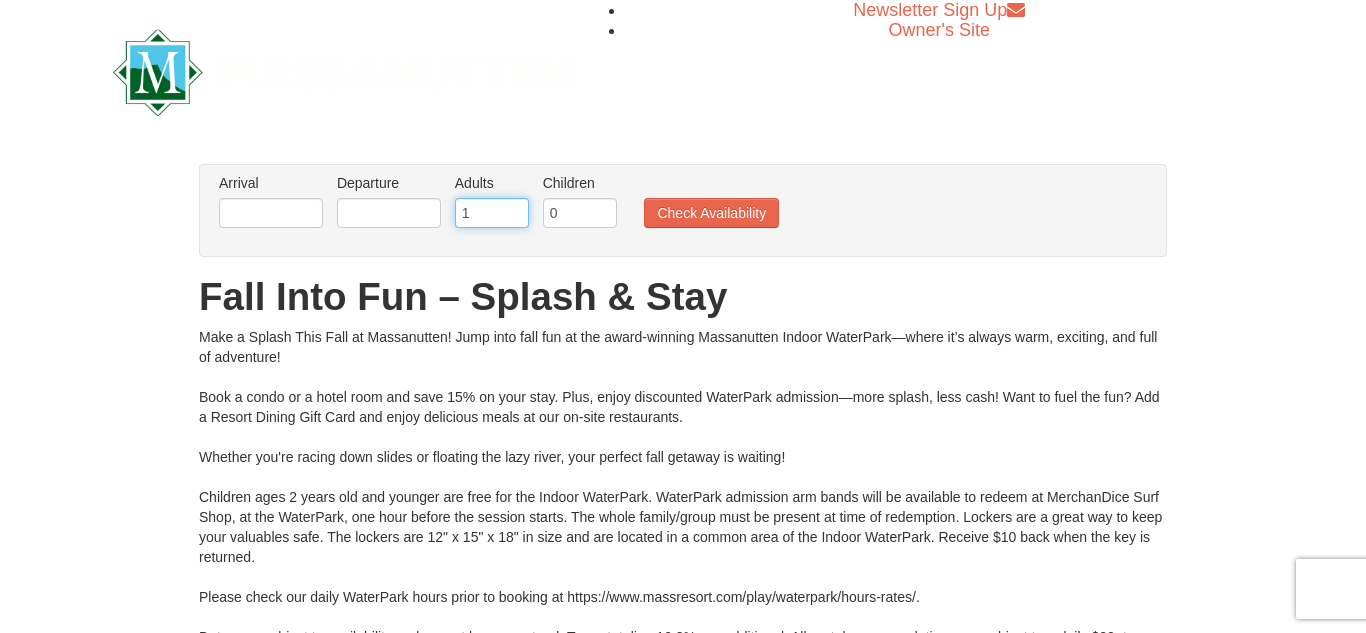 type on "1" 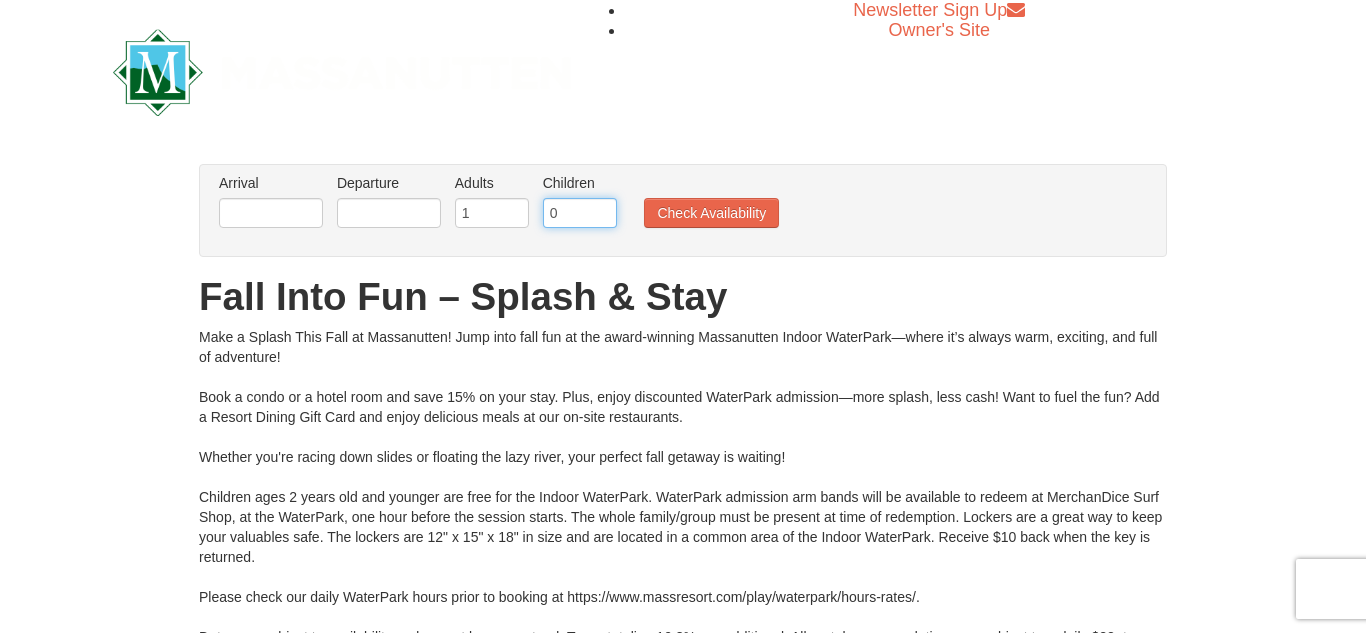 click on "0" at bounding box center (580, 213) 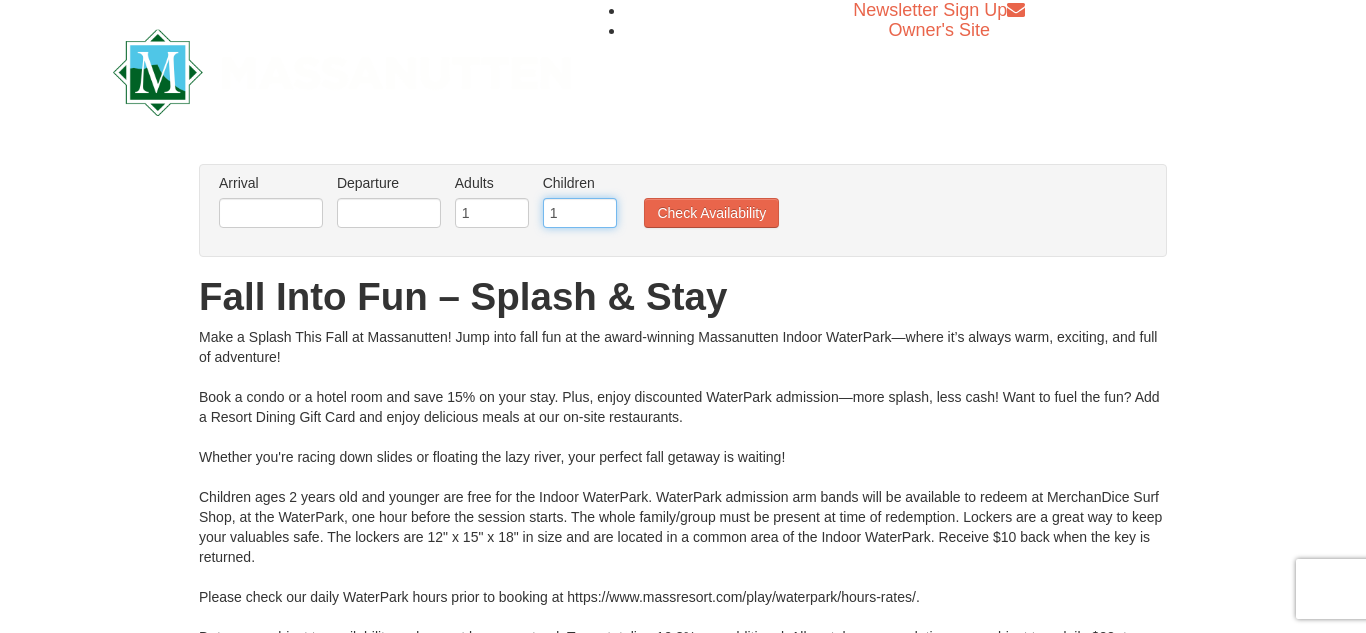 click on "1" at bounding box center (580, 213) 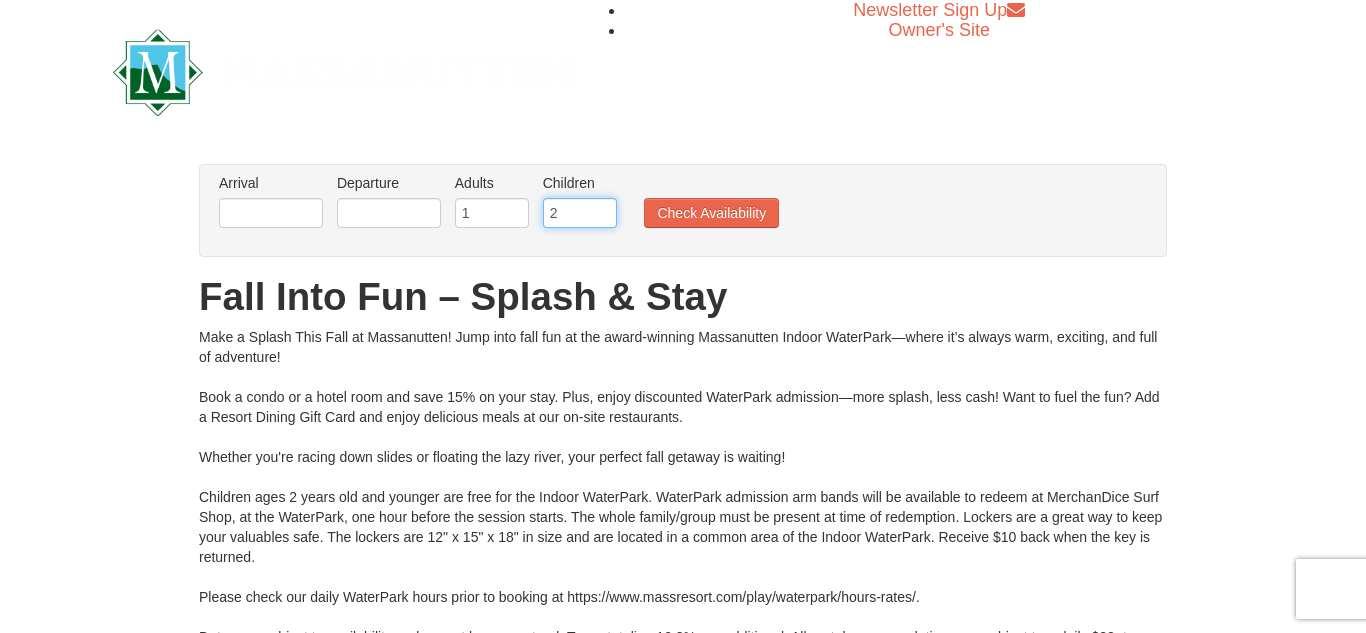 type on "2" 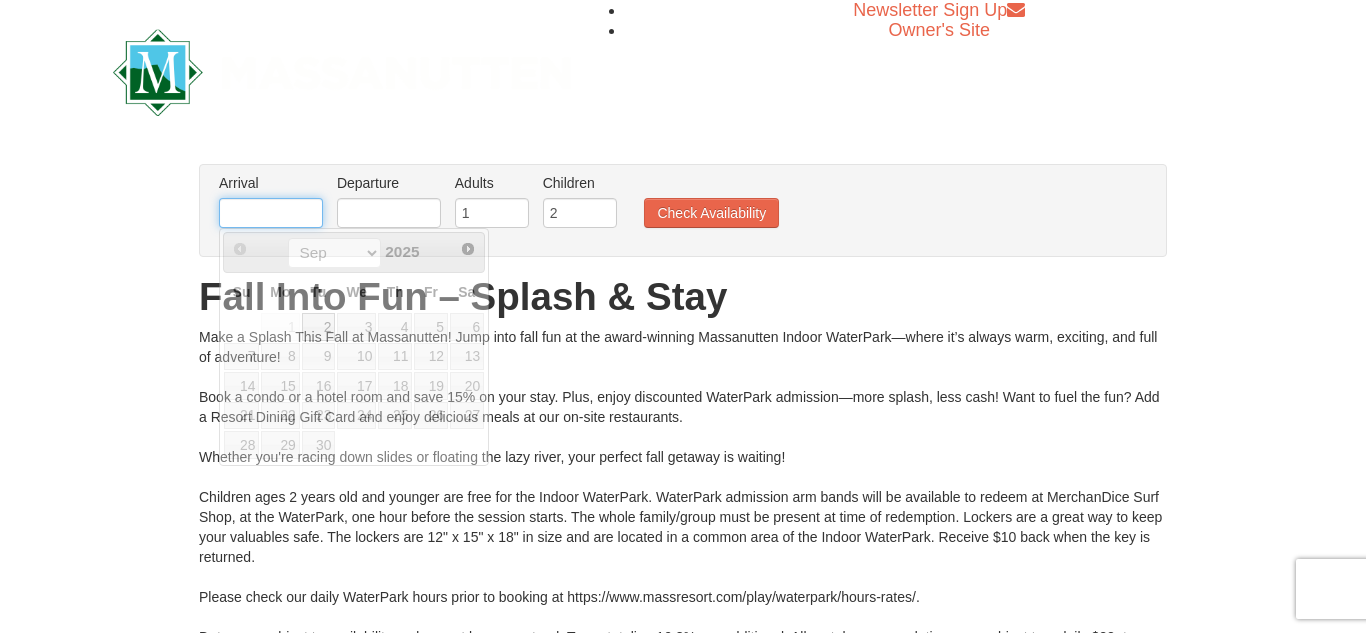 click at bounding box center (271, 213) 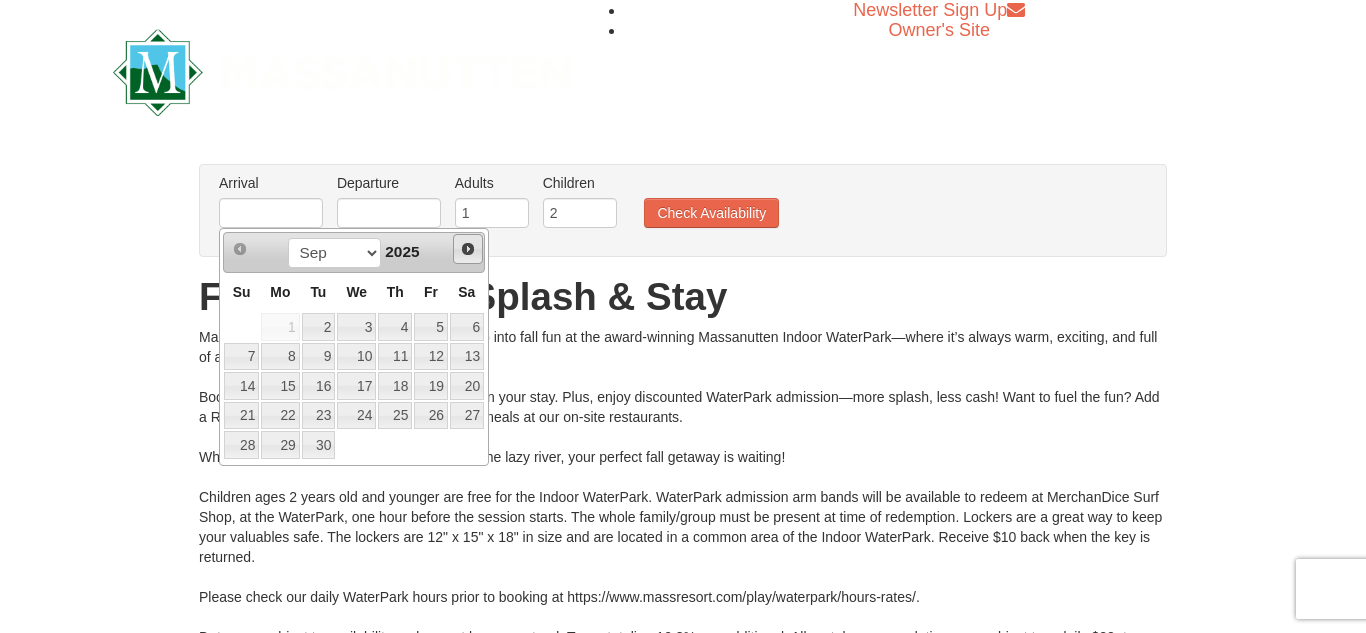 click on "Next" at bounding box center (468, 249) 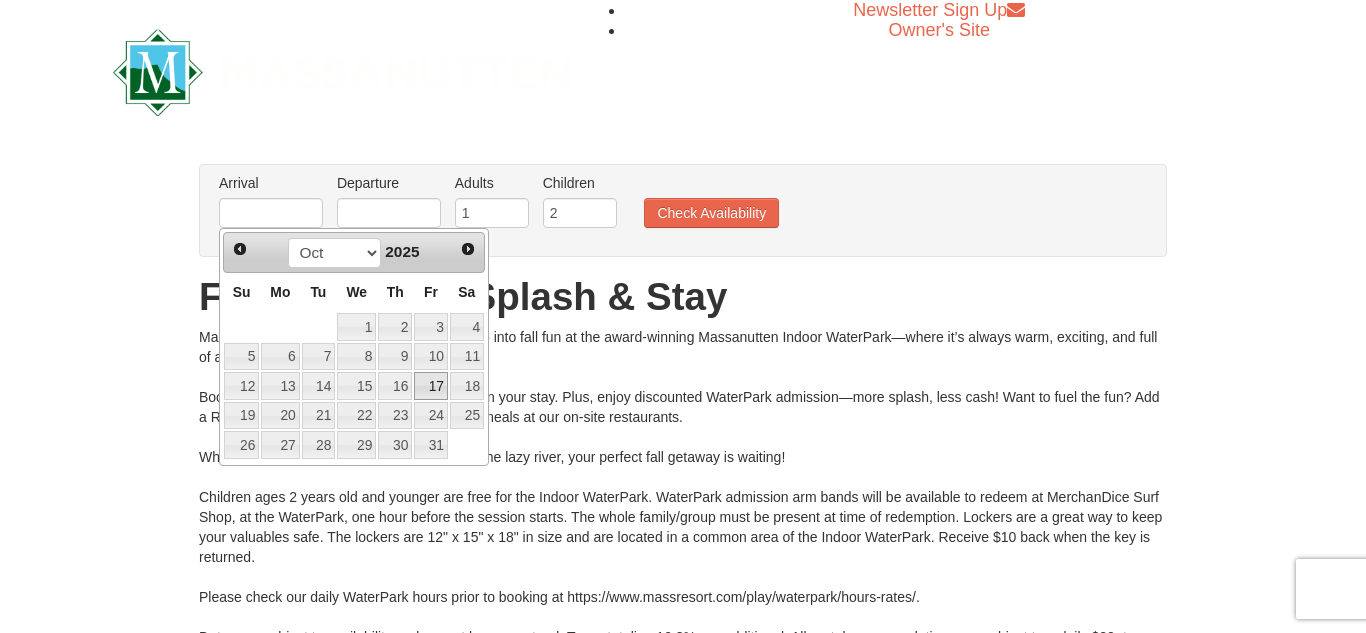 click on "17" at bounding box center (431, 386) 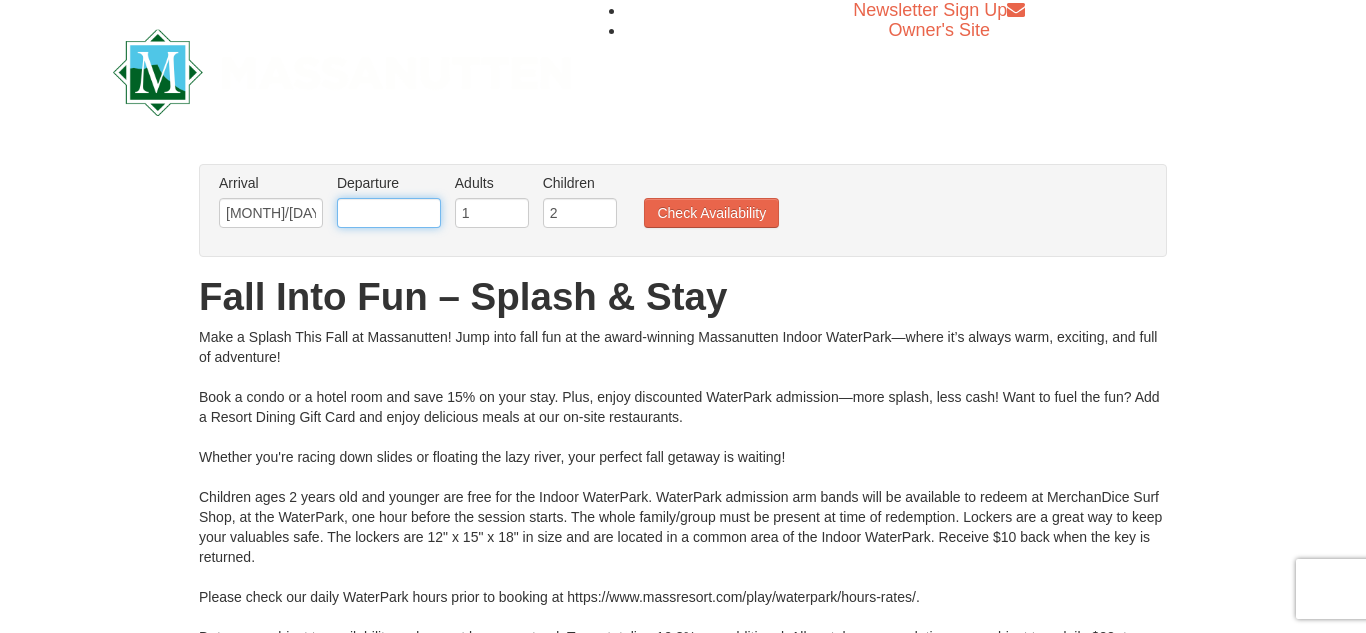 click at bounding box center (389, 213) 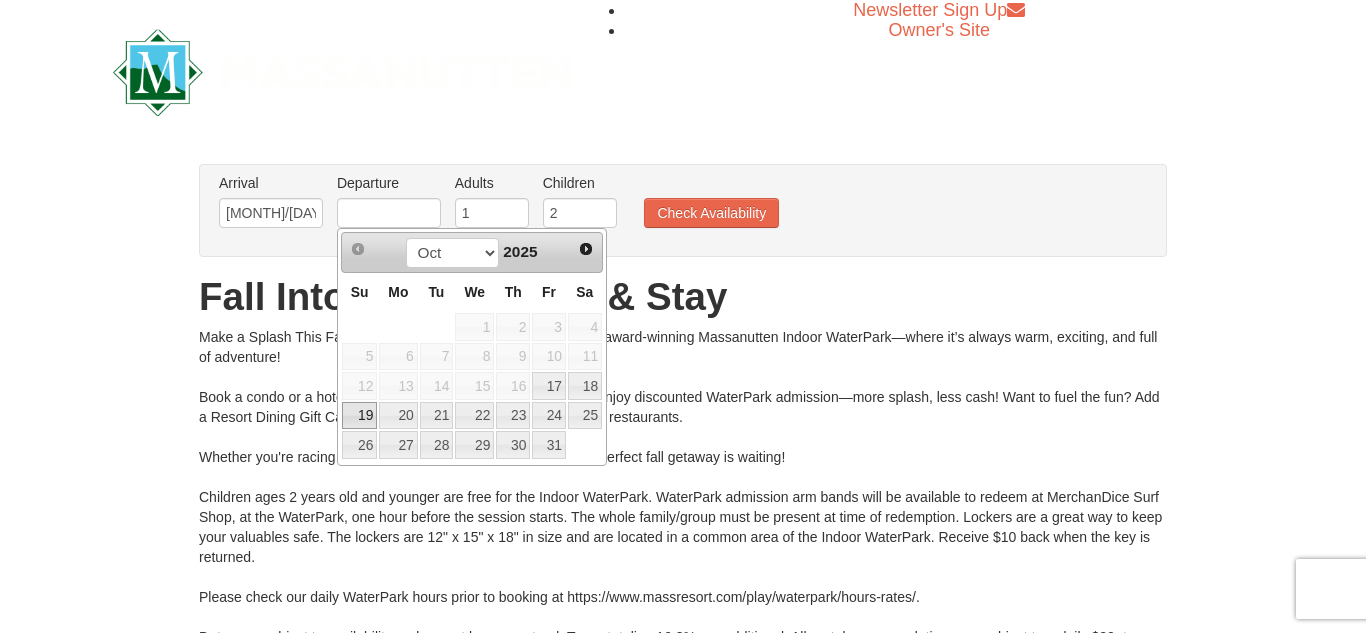 click on "19" at bounding box center (359, 416) 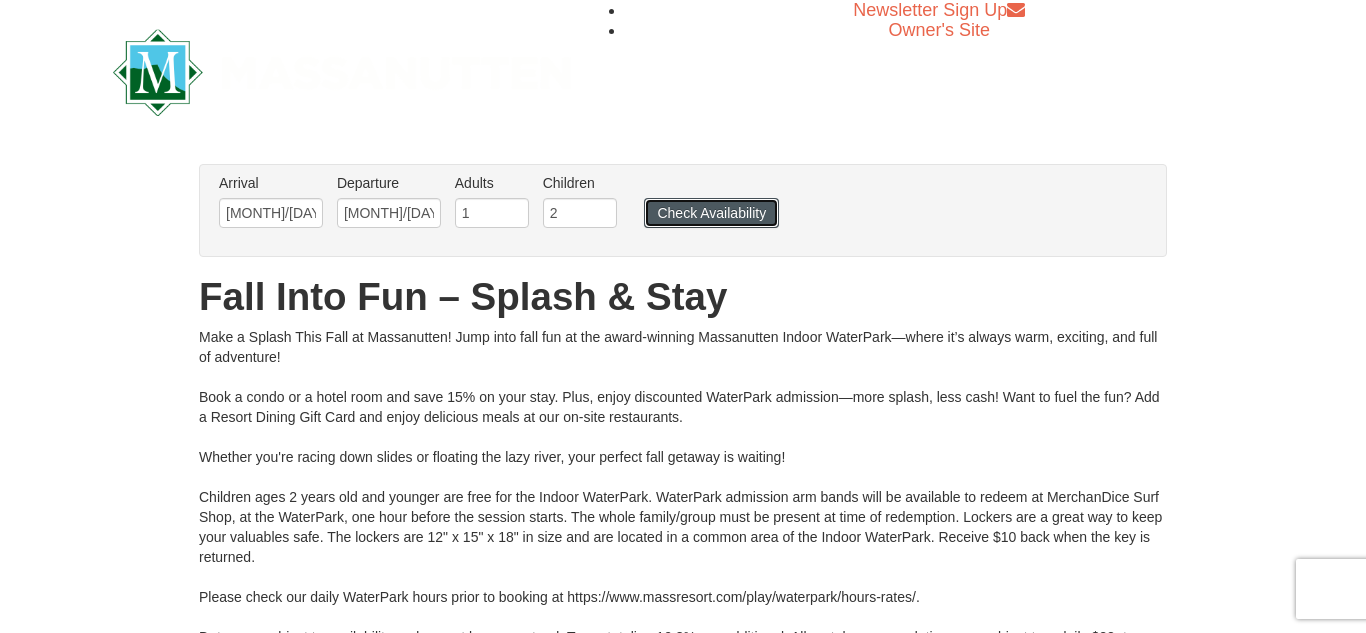 click on "Check Availability" at bounding box center (711, 213) 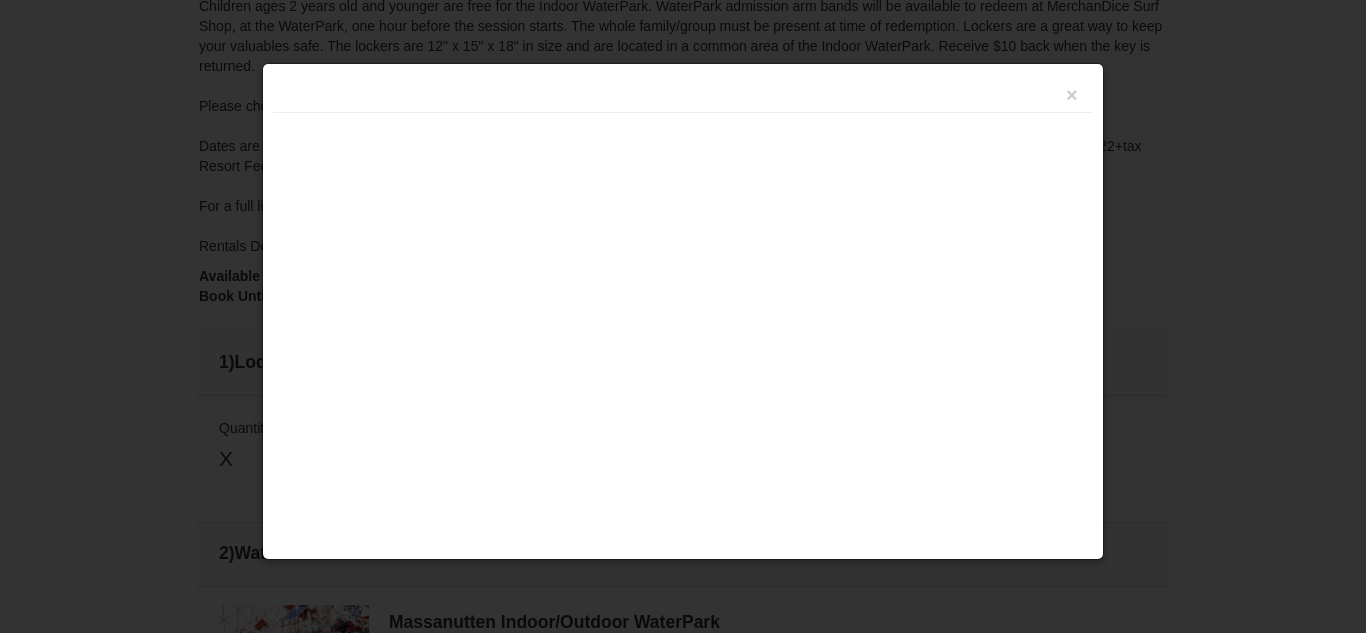 scroll, scrollTop: 831, scrollLeft: 0, axis: vertical 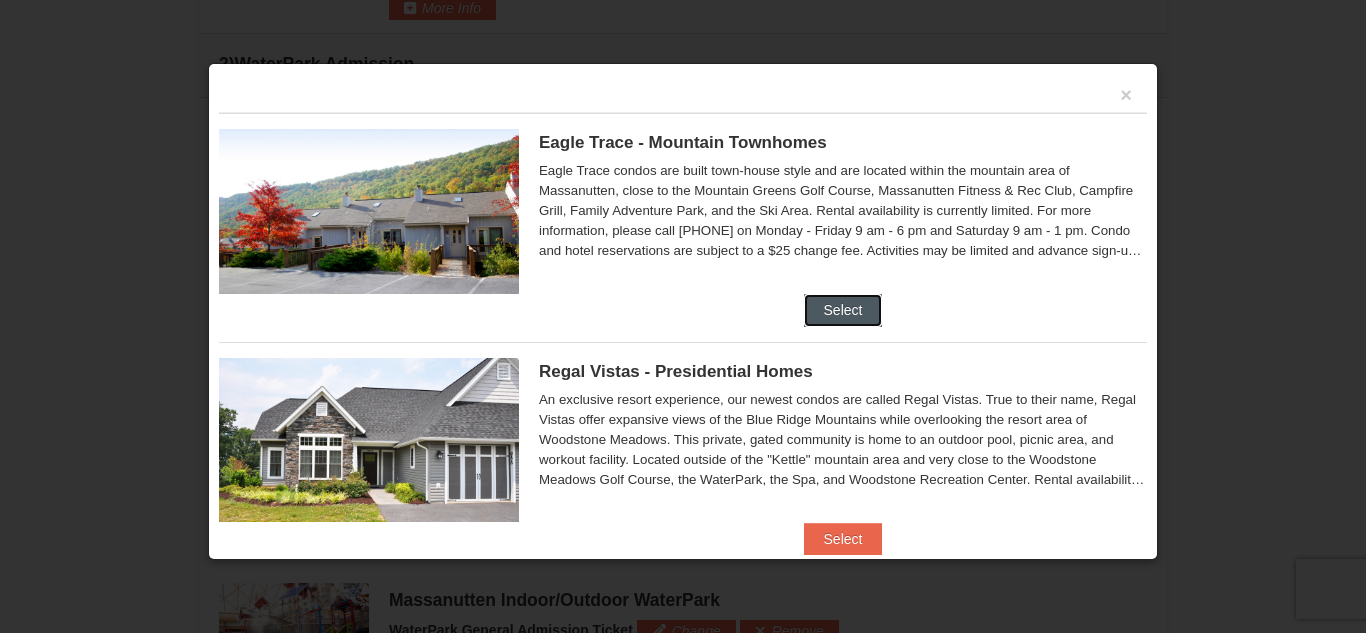 click on "Select" at bounding box center [843, 310] 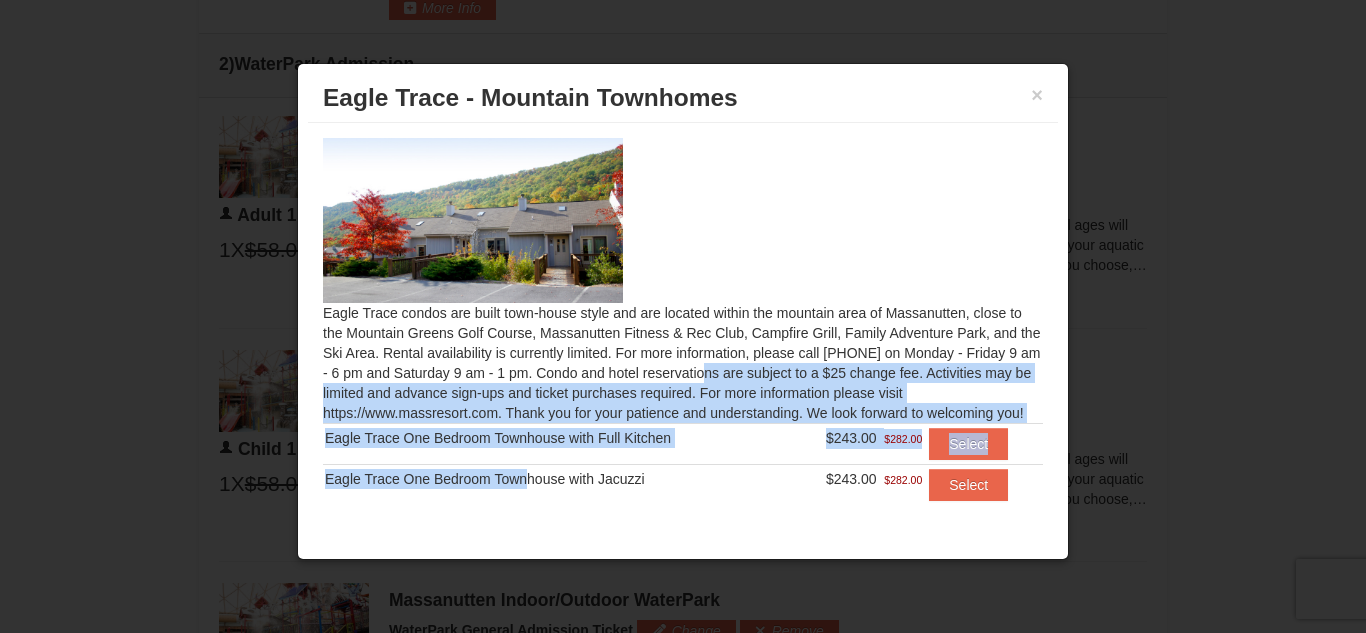 scroll, scrollTop: 31, scrollLeft: 0, axis: vertical 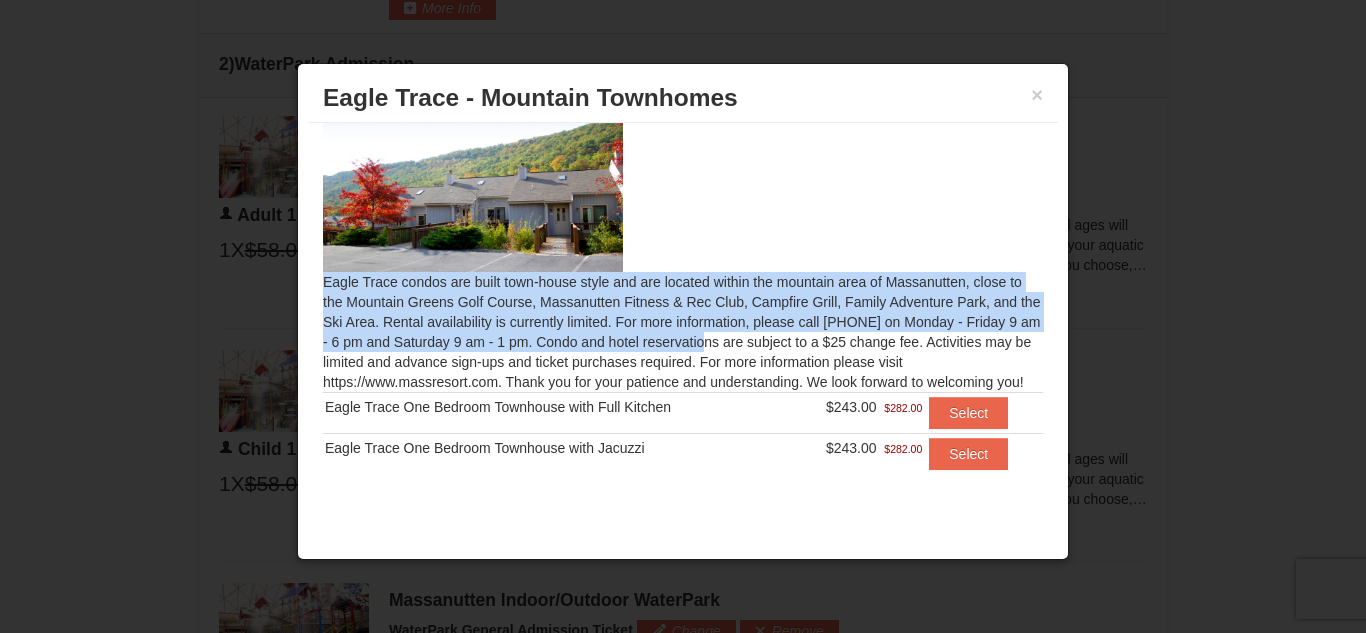drag, startPoint x: 512, startPoint y: 370, endPoint x: 534, endPoint y: 524, distance: 155.56349 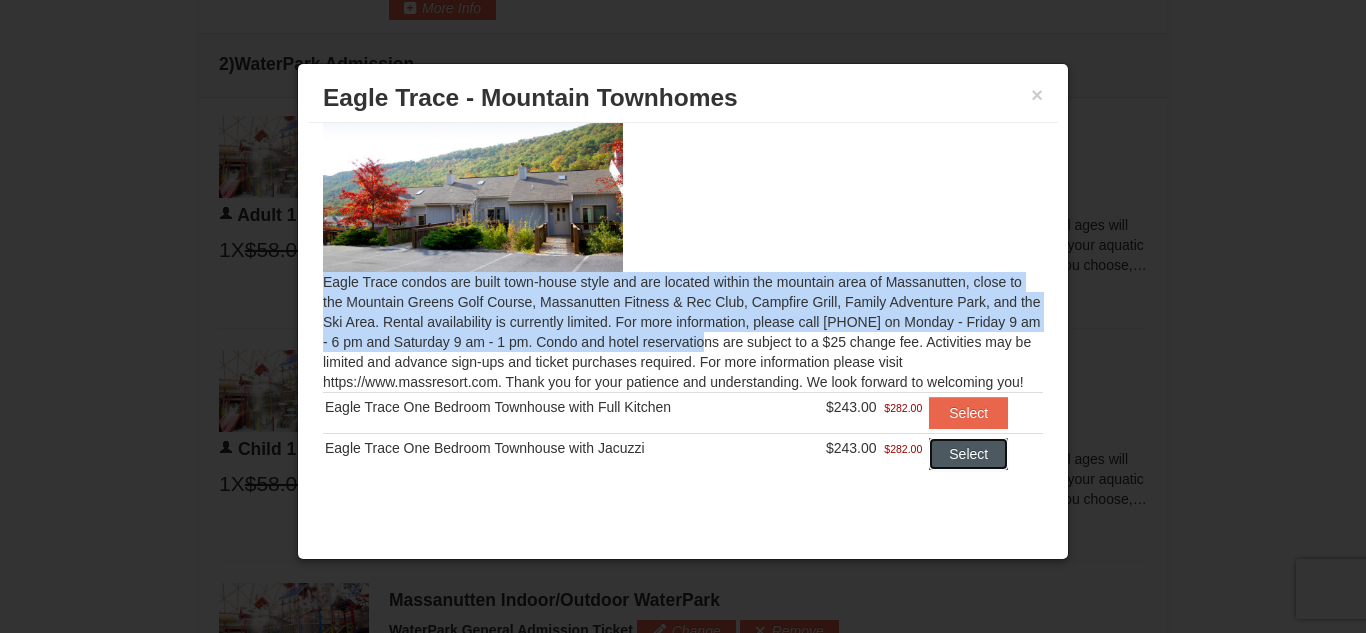 click on "Select" at bounding box center (968, 454) 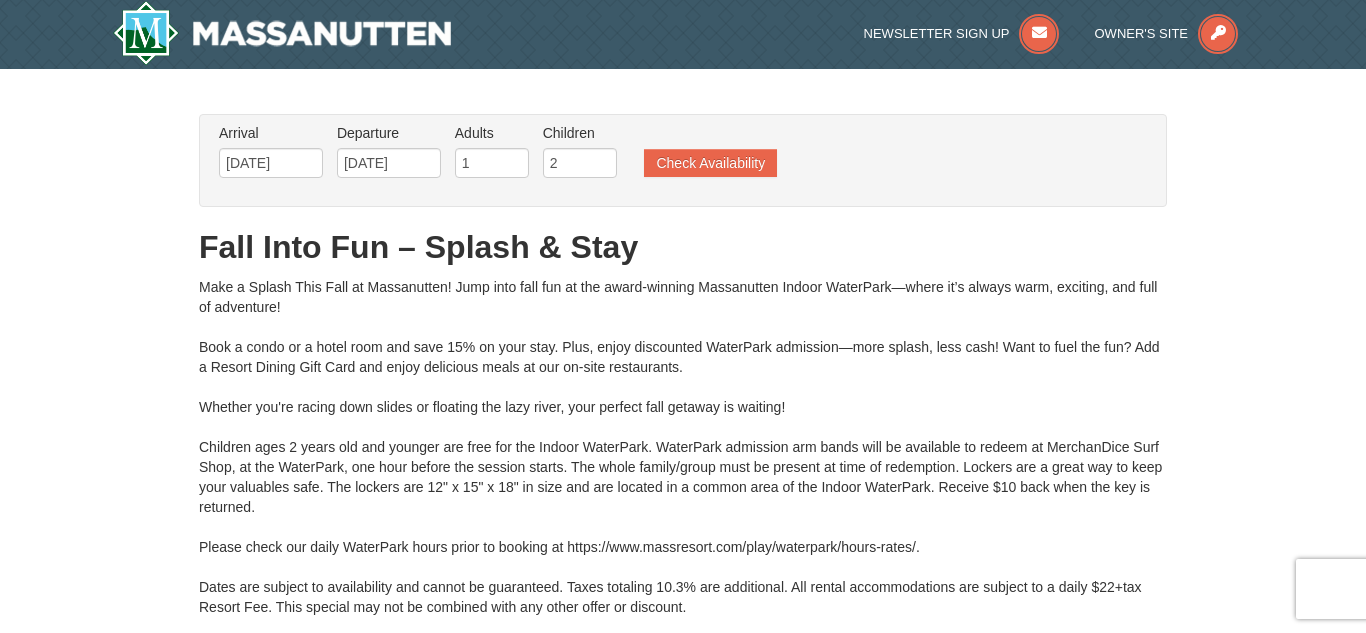 scroll, scrollTop: 0, scrollLeft: 0, axis: both 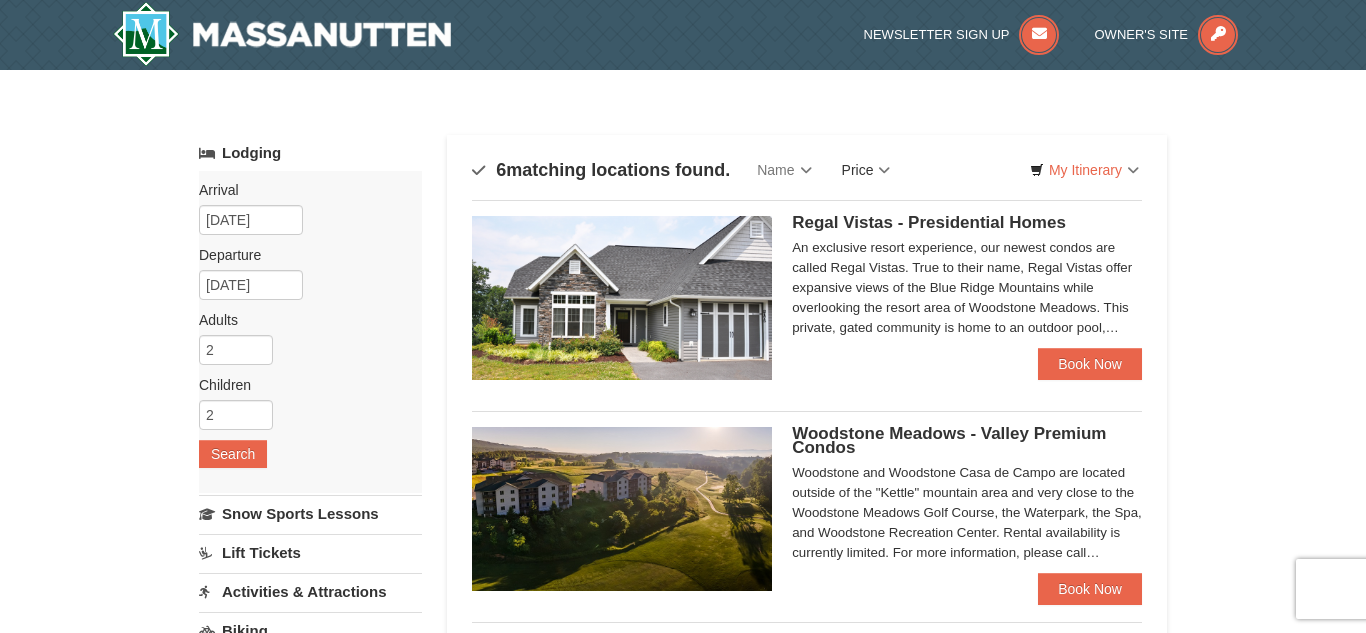 click on "Price" at bounding box center [866, 170] 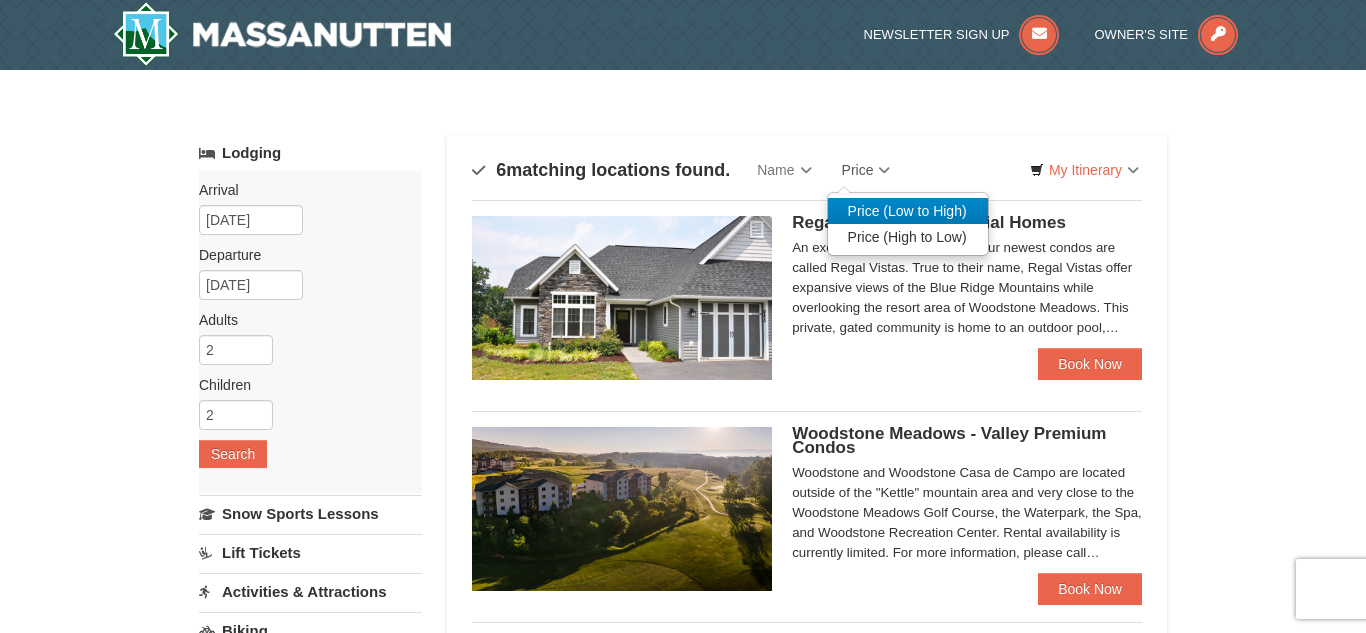 click on "Price (Low to High)" at bounding box center [908, 211] 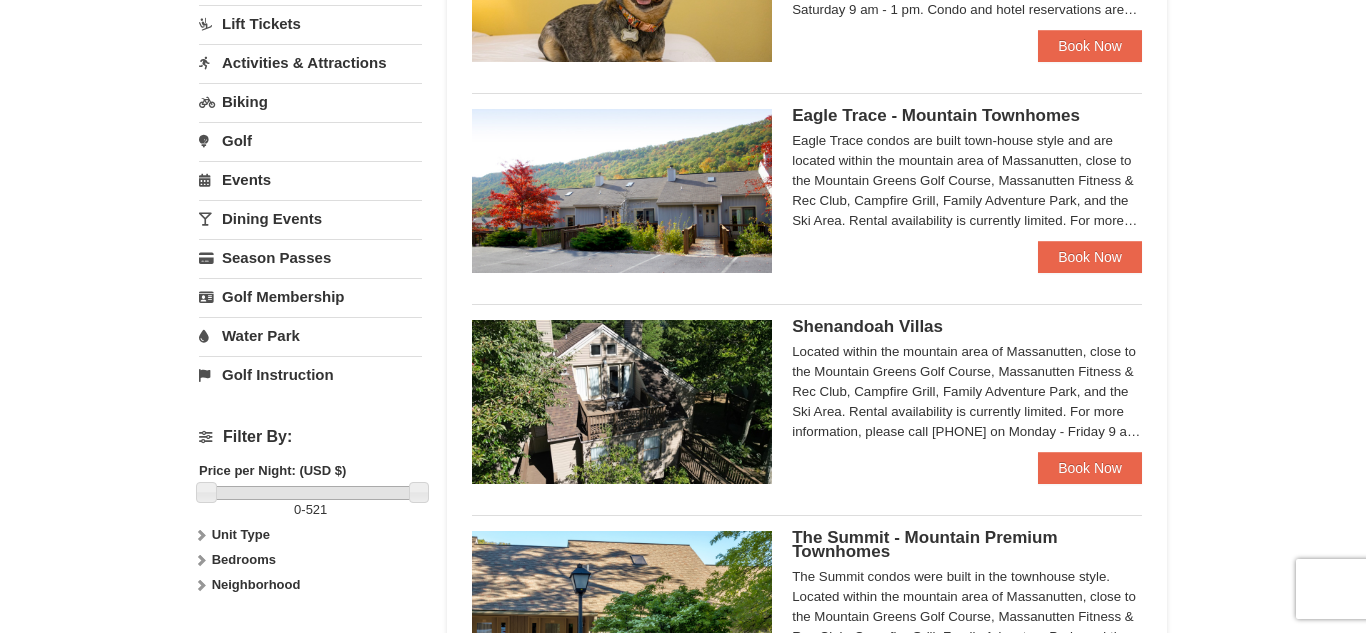 scroll, scrollTop: 560, scrollLeft: 0, axis: vertical 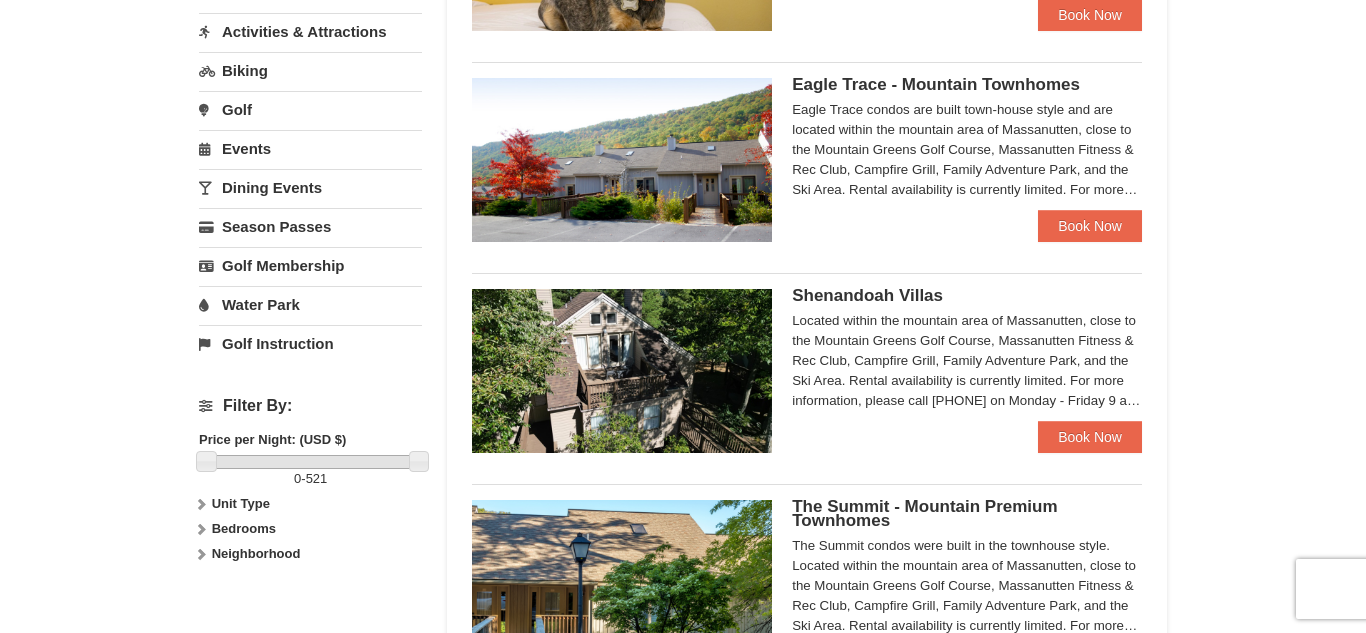 click on "Water Park" at bounding box center [310, 304] 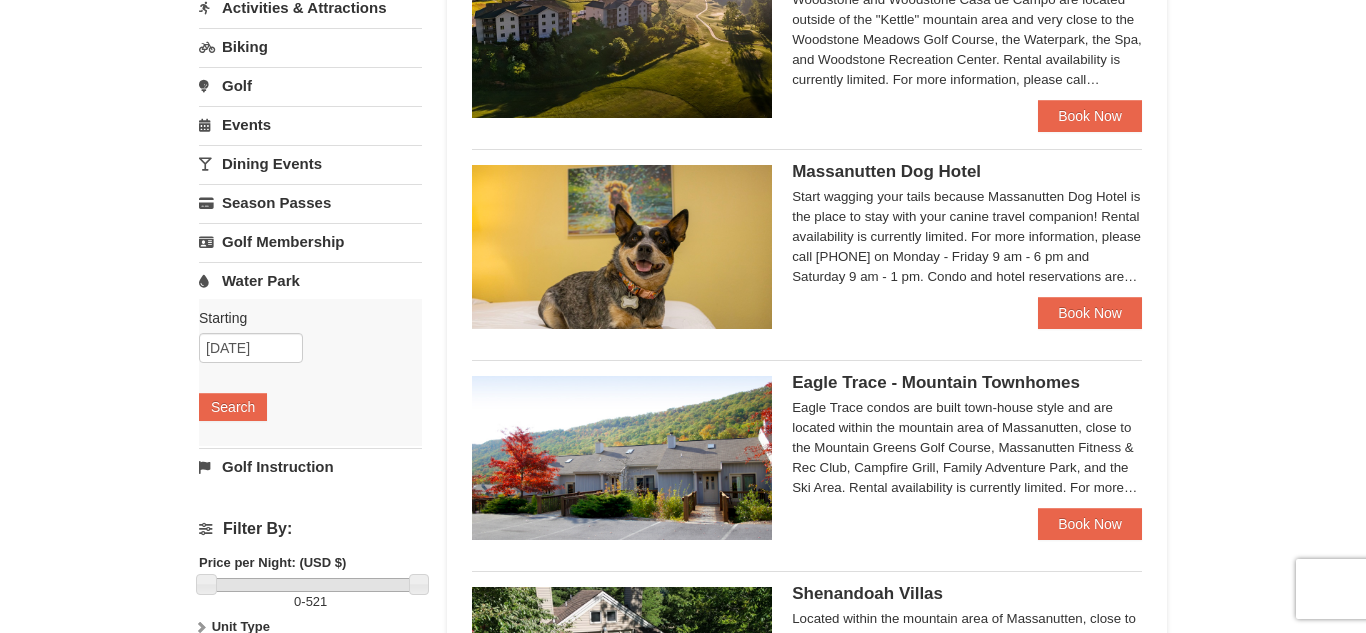 scroll, scrollTop: 238, scrollLeft: 0, axis: vertical 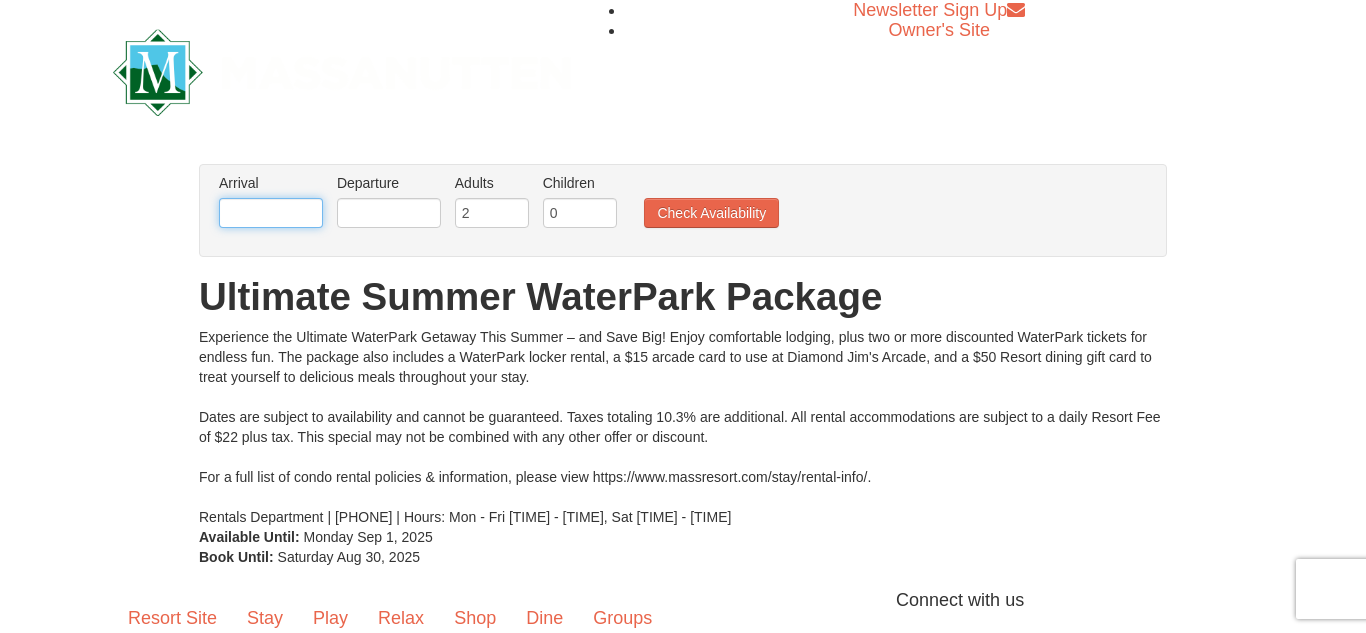 click at bounding box center (271, 213) 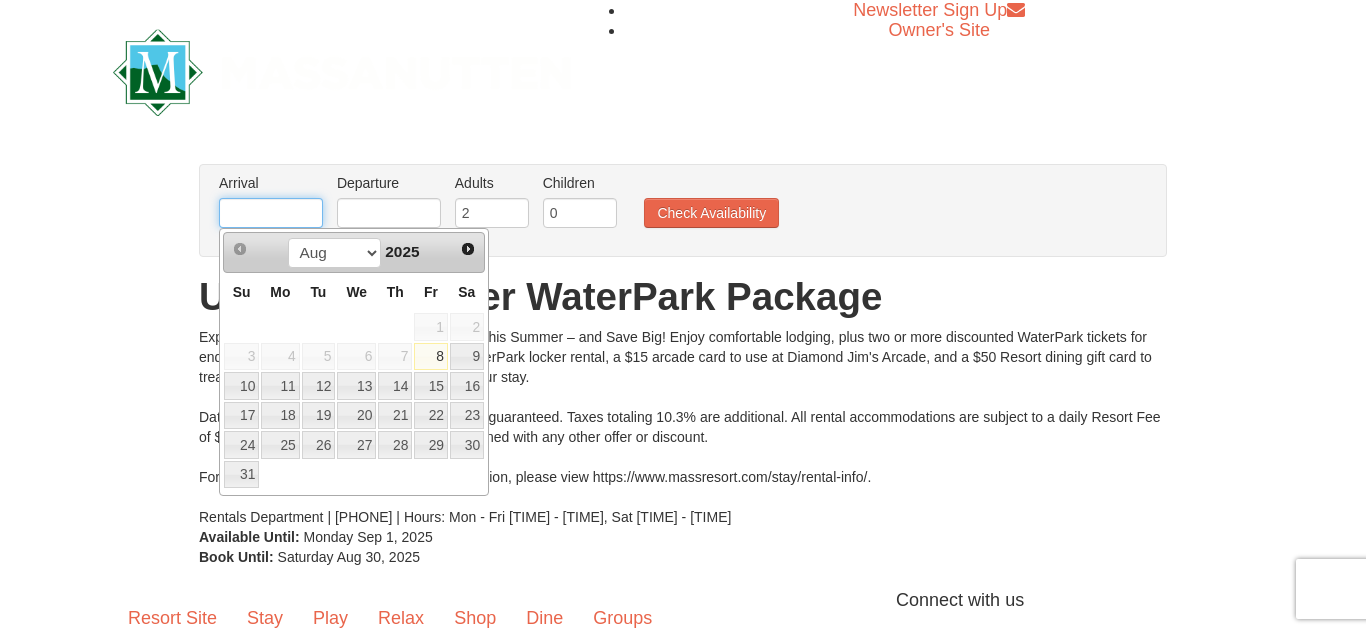 type on "[MONTH]/[DAY]/[YEAR]" 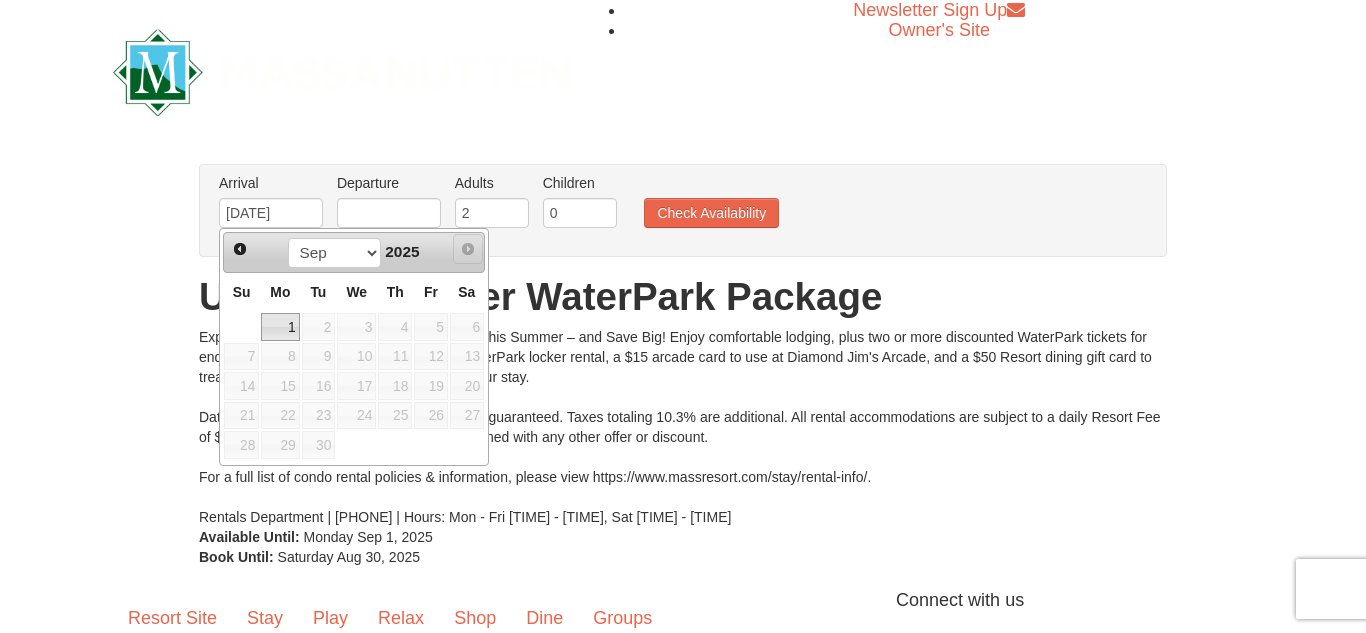 click on "Next" at bounding box center (468, 249) 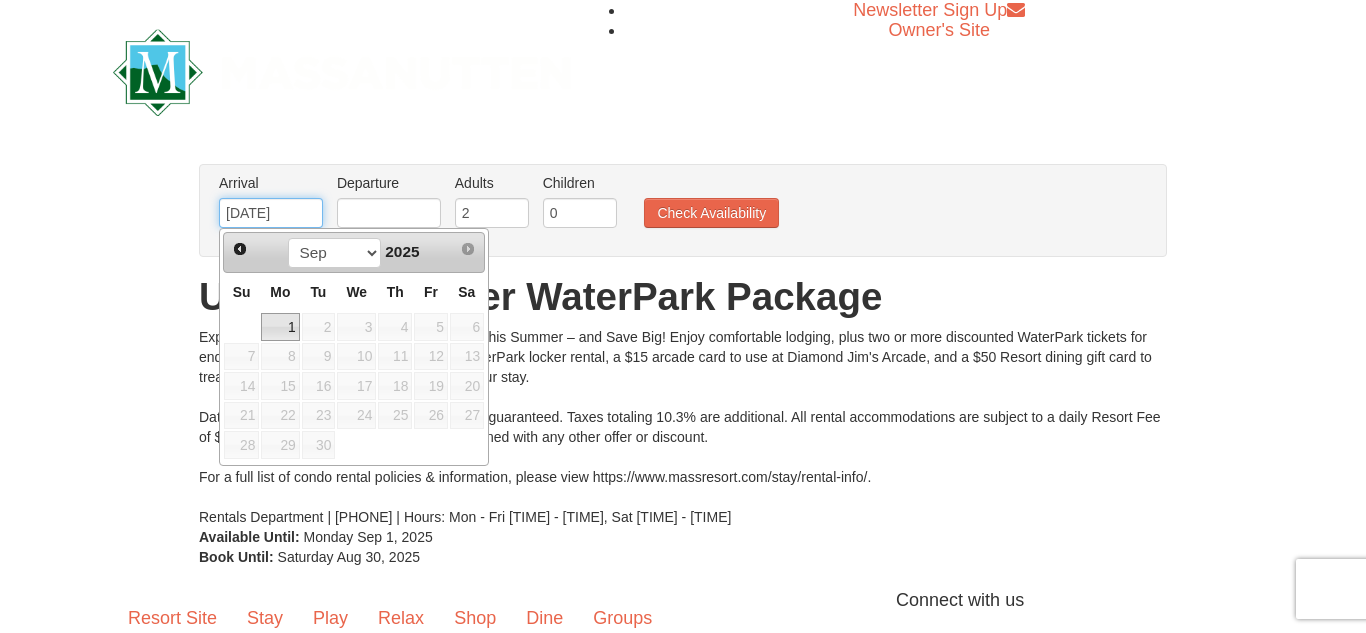 click on "[MONTH]/[DAY]/[YEAR]" at bounding box center [271, 213] 